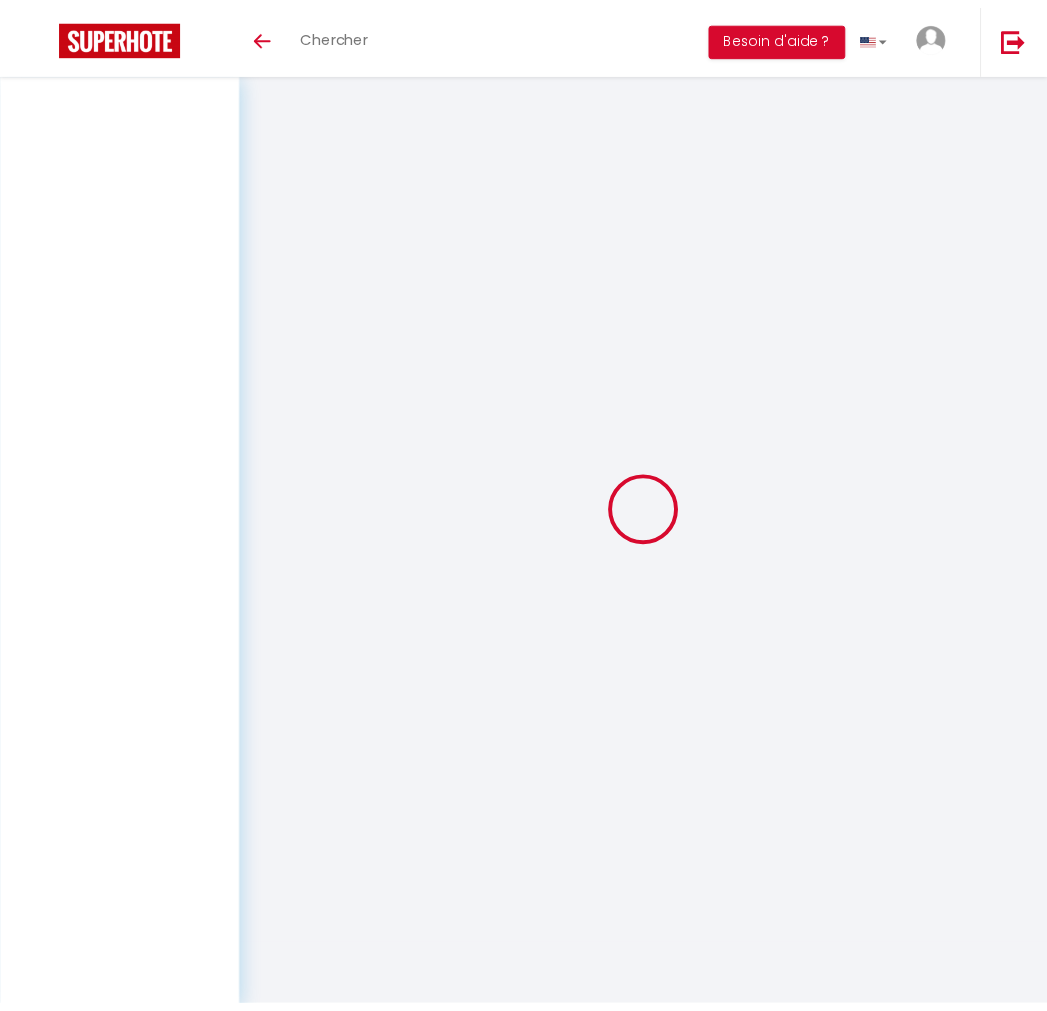 scroll, scrollTop: 0, scrollLeft: 0, axis: both 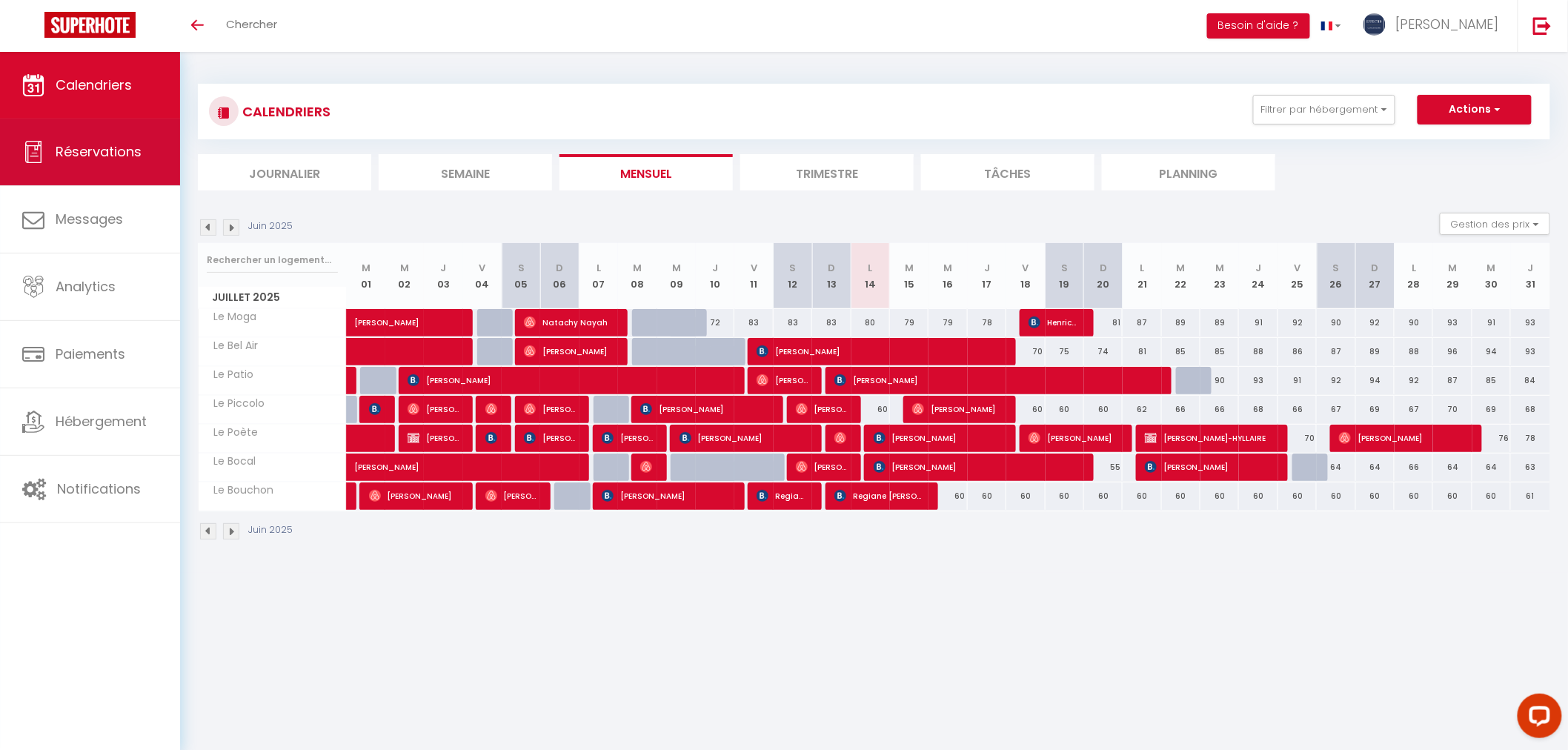 click on "Réservations" at bounding box center (99, 151) 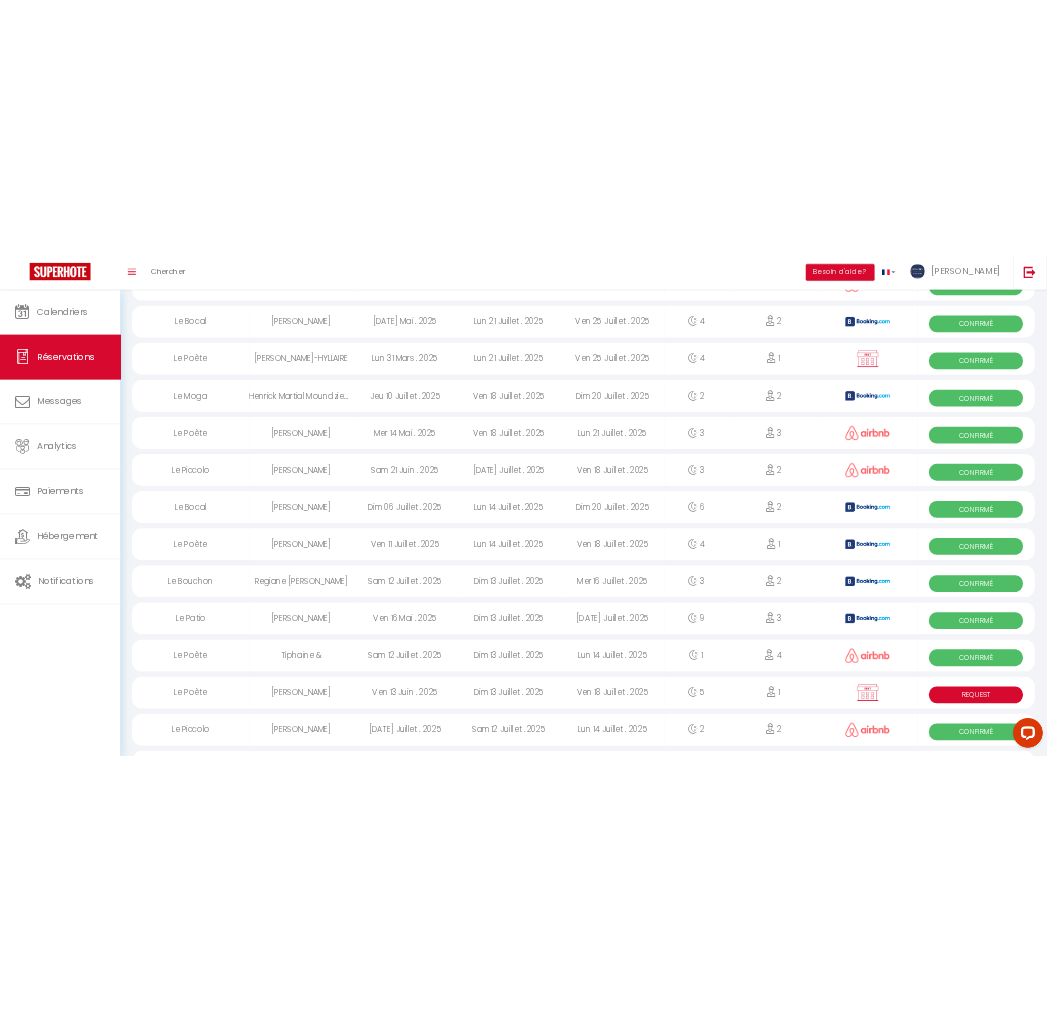 scroll, scrollTop: 888, scrollLeft: 0, axis: vertical 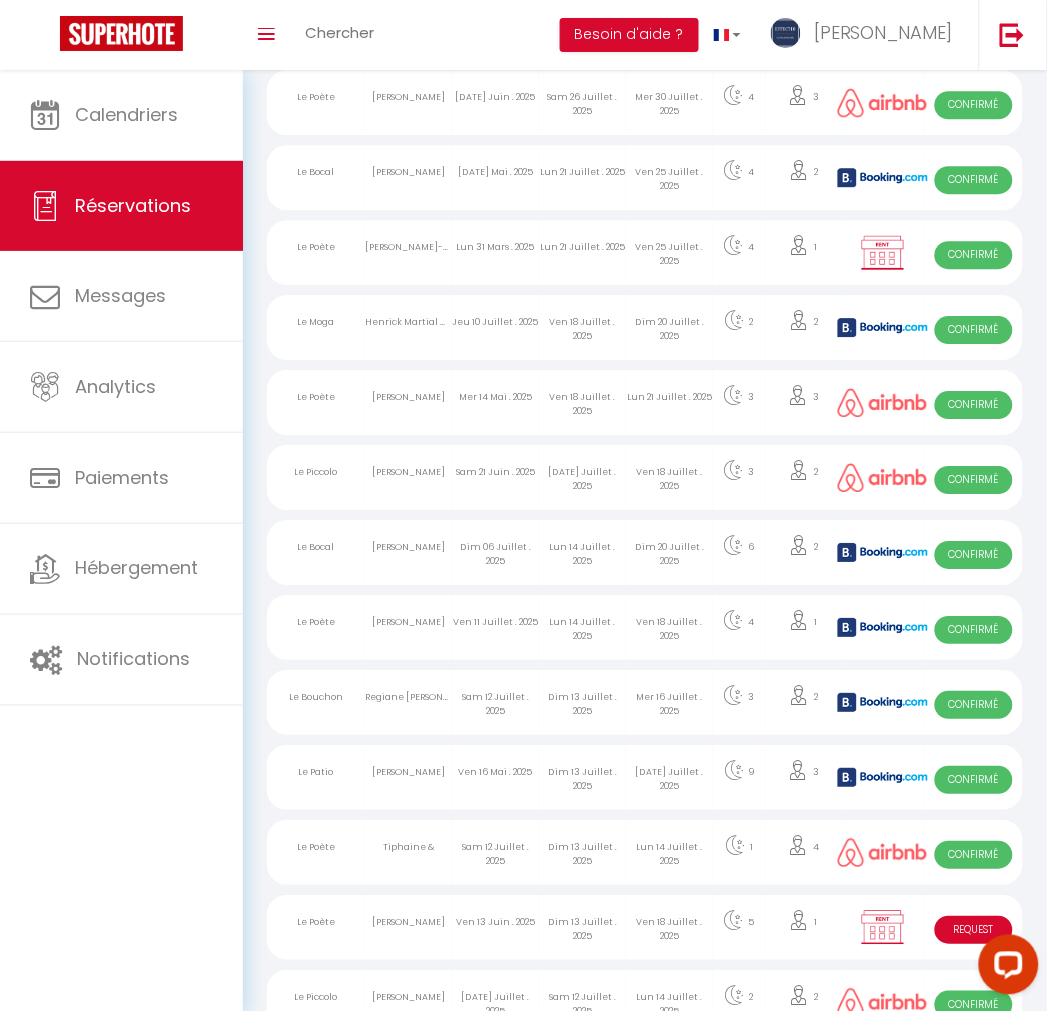 click on "Lun 14 Juillet . 2025" at bounding box center [582, 627] 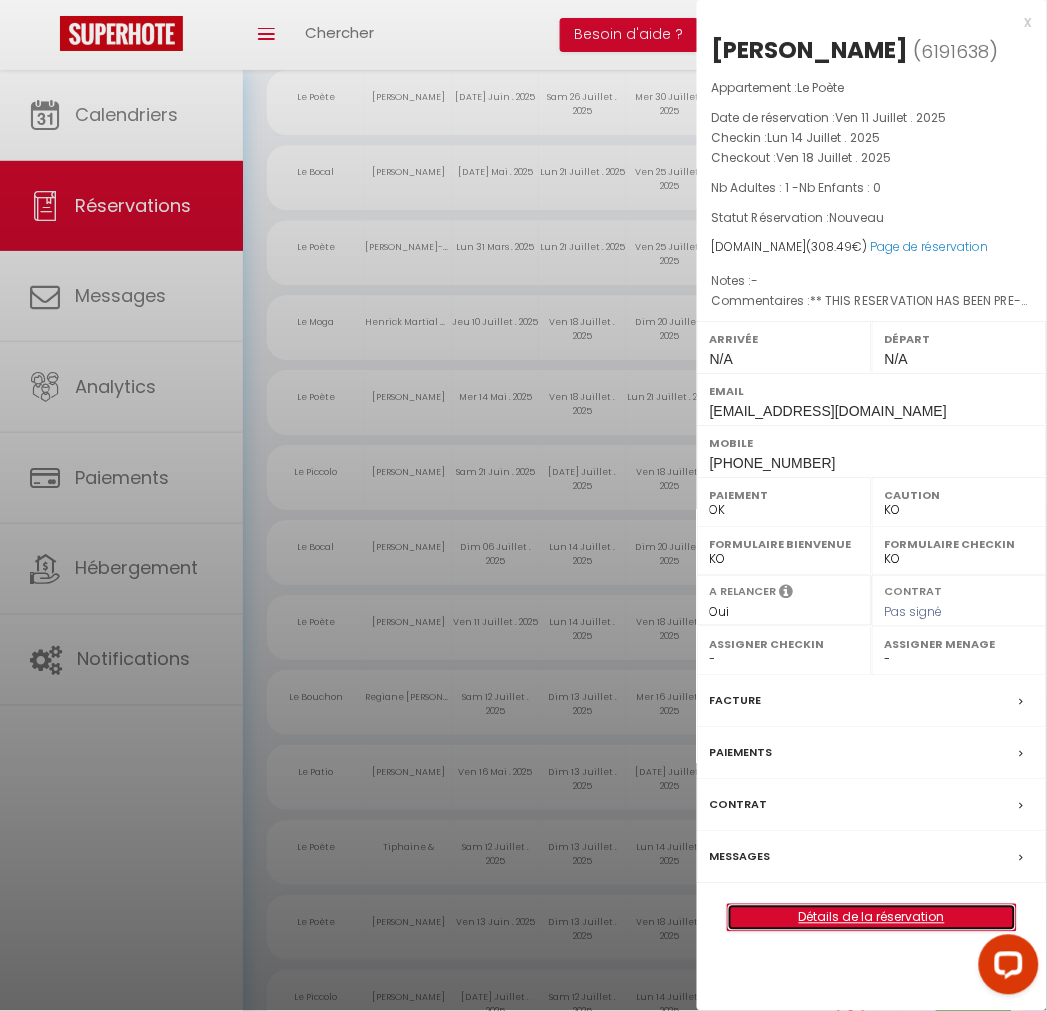 drag, startPoint x: 820, startPoint y: 914, endPoint x: 524, endPoint y: 842, distance: 304.63092 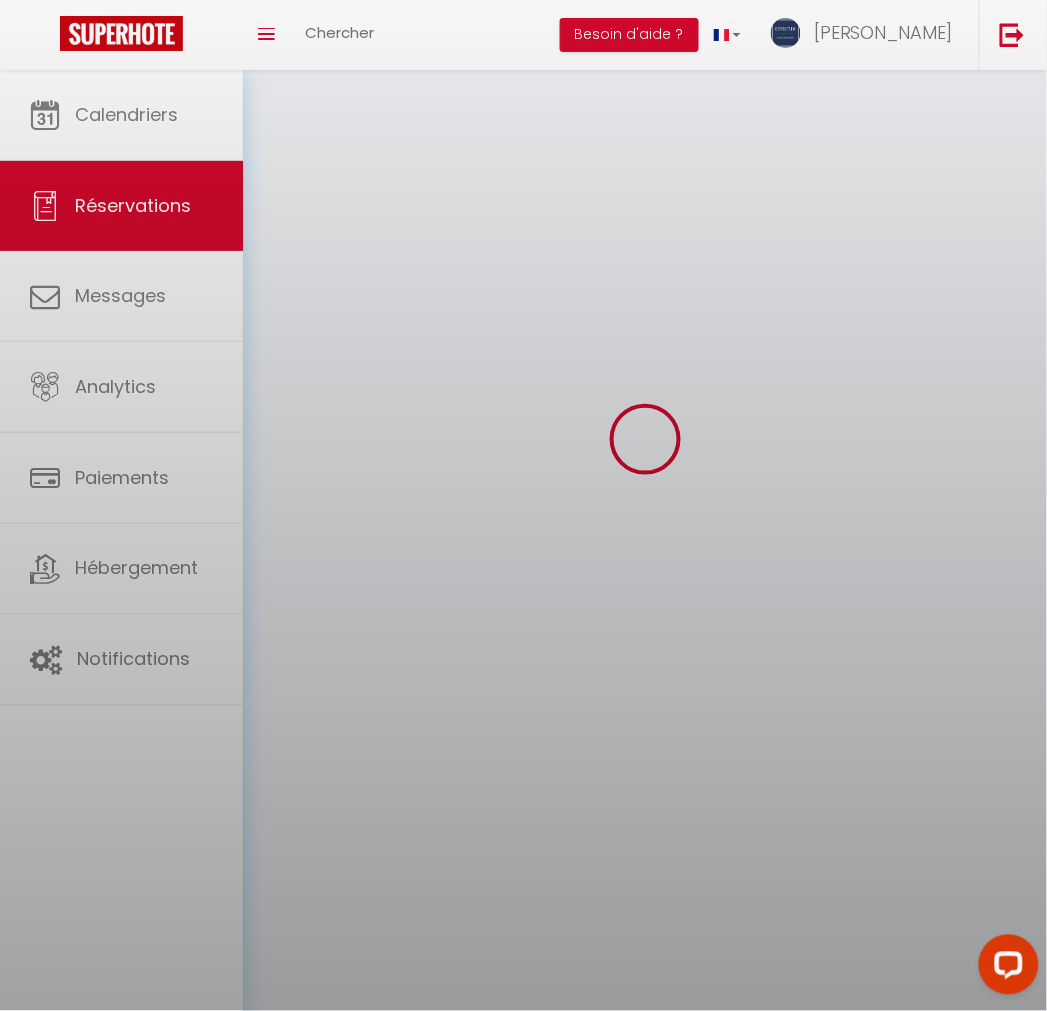 scroll, scrollTop: 0, scrollLeft: 0, axis: both 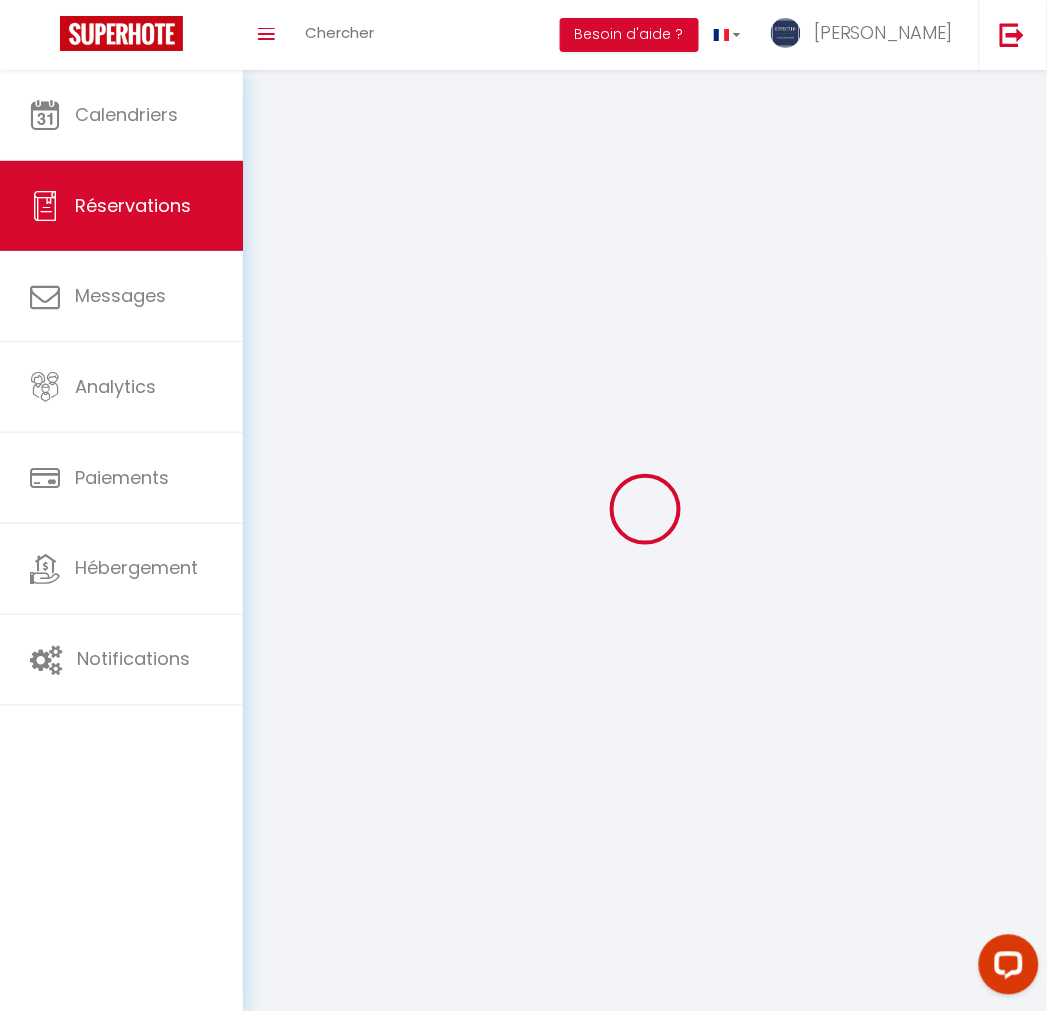 type on "Orcet" 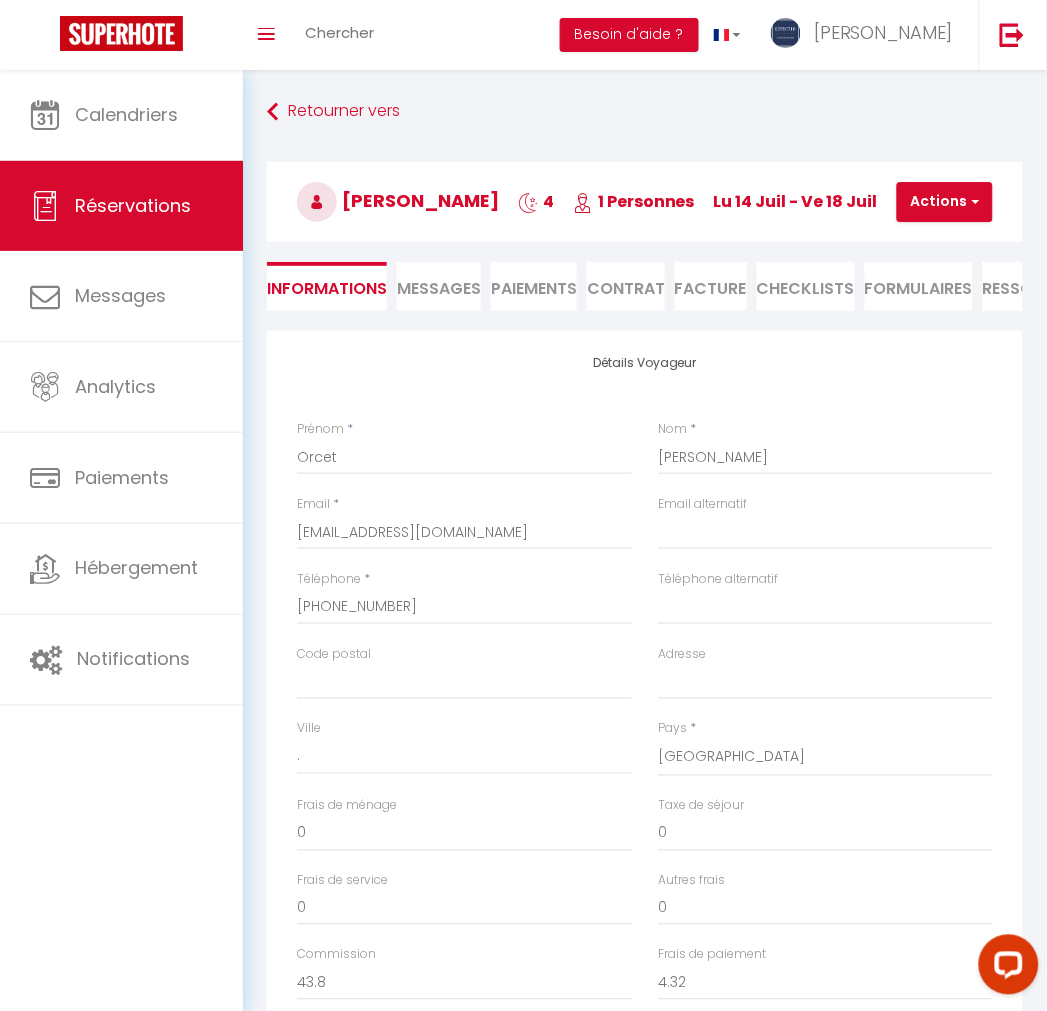 select 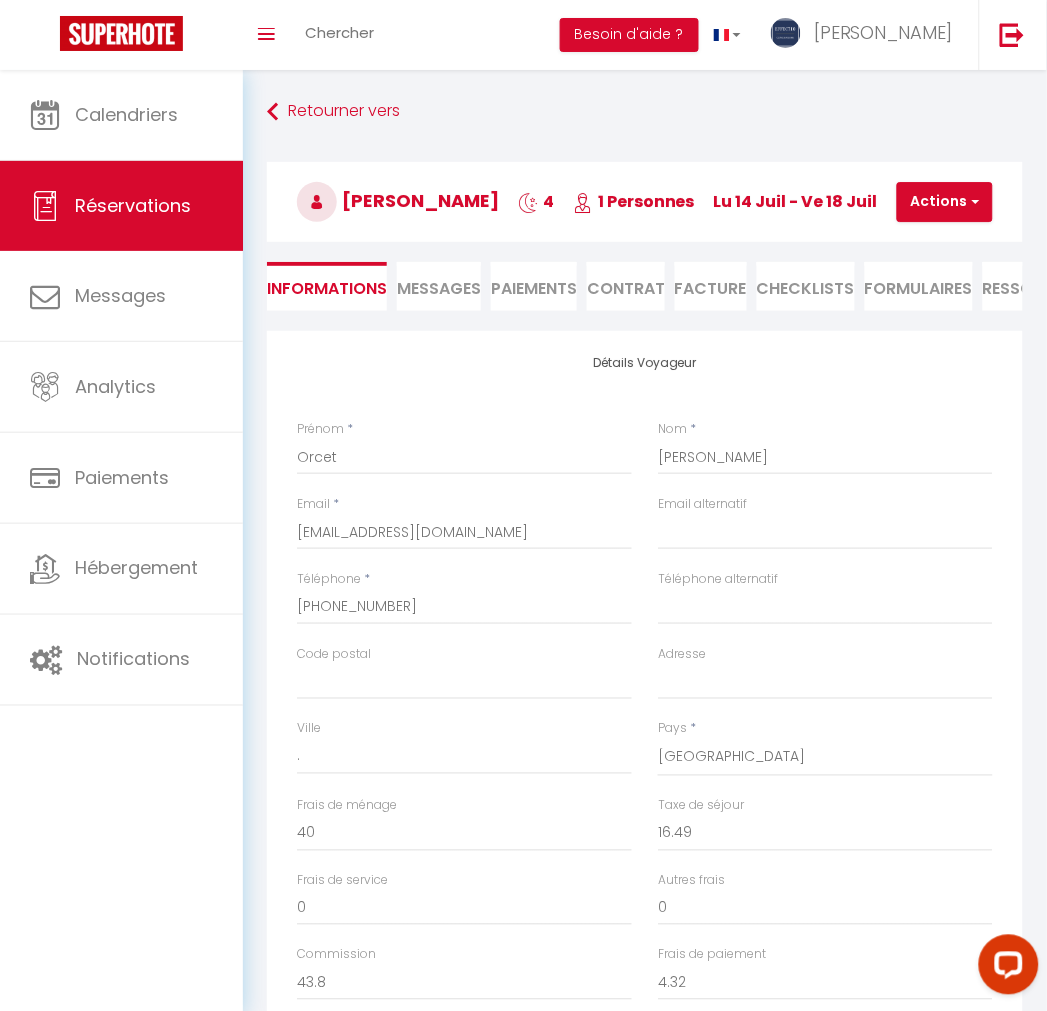 checkbox on "false" 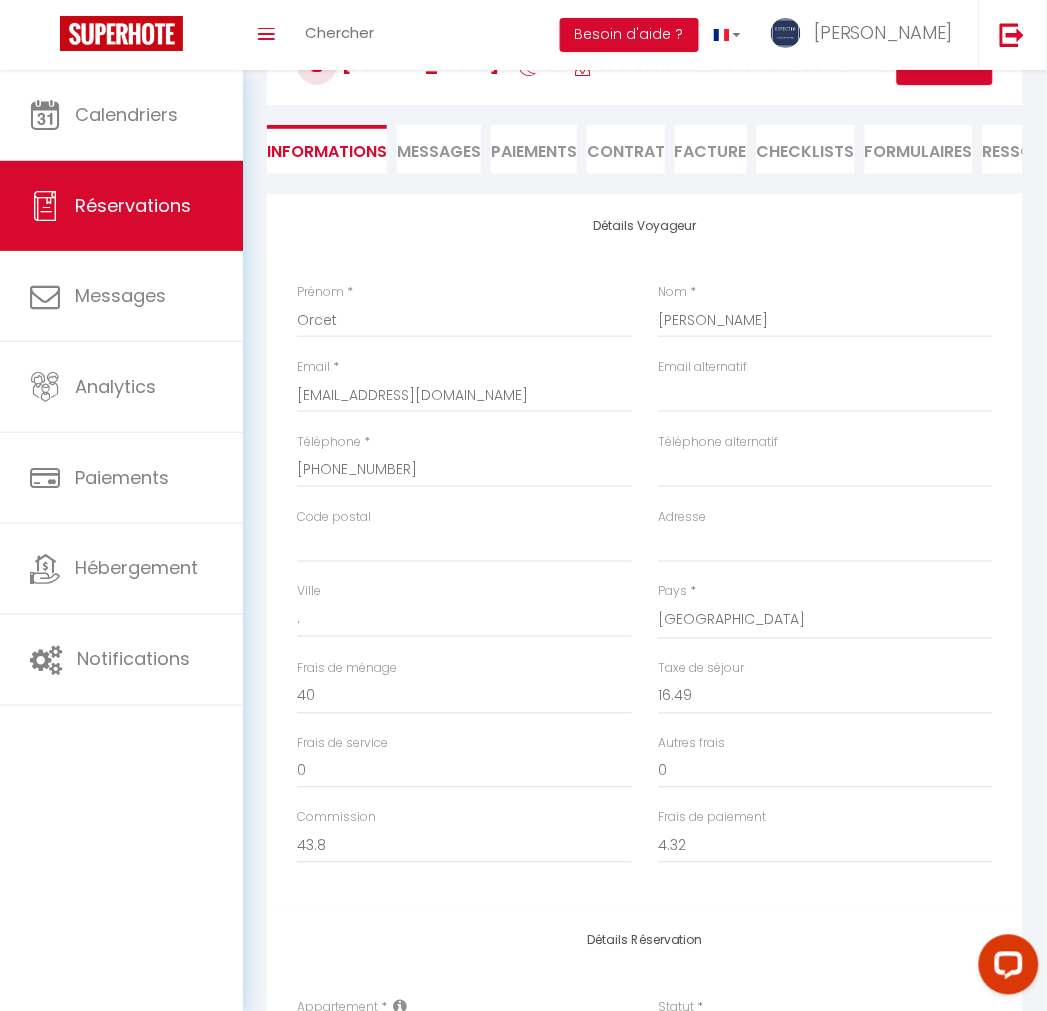 scroll, scrollTop: 0, scrollLeft: 0, axis: both 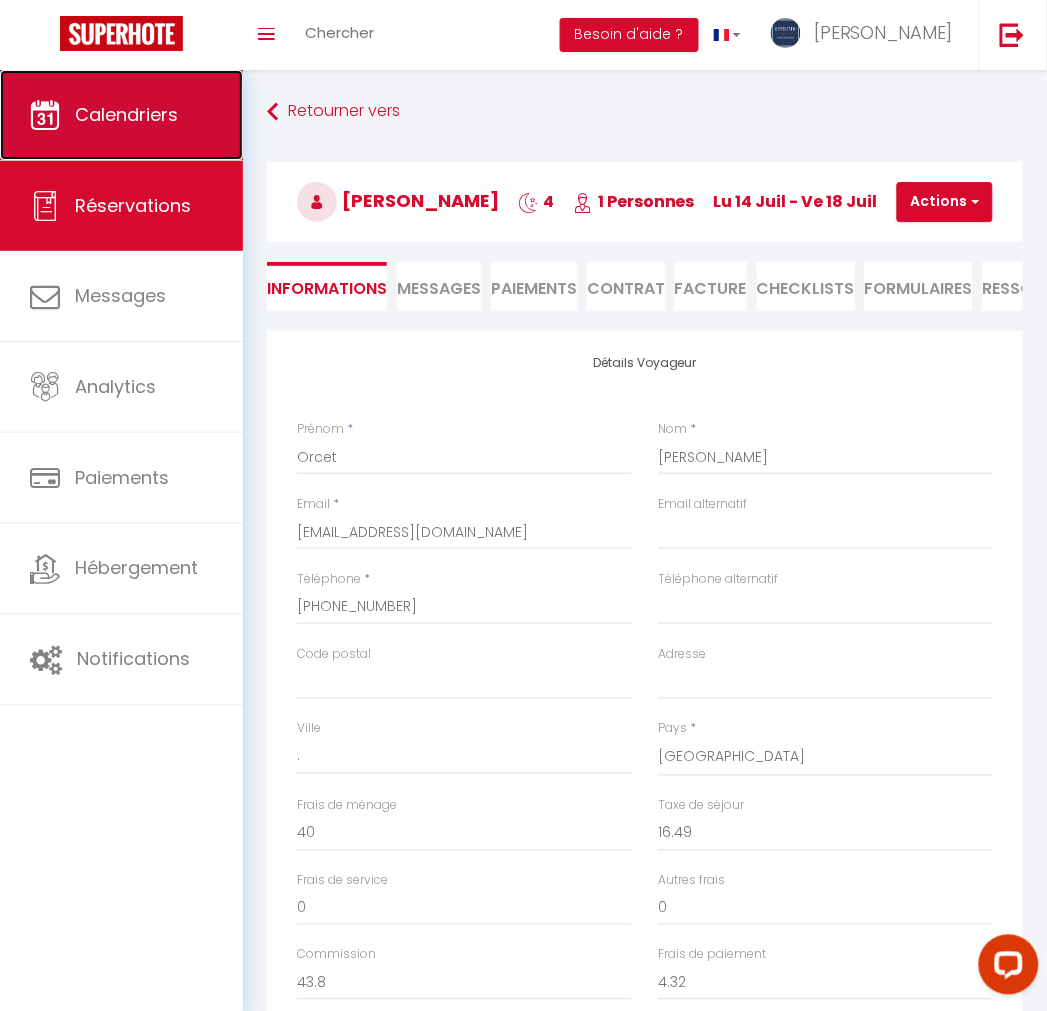 click on "Calendriers" at bounding box center (121, 115) 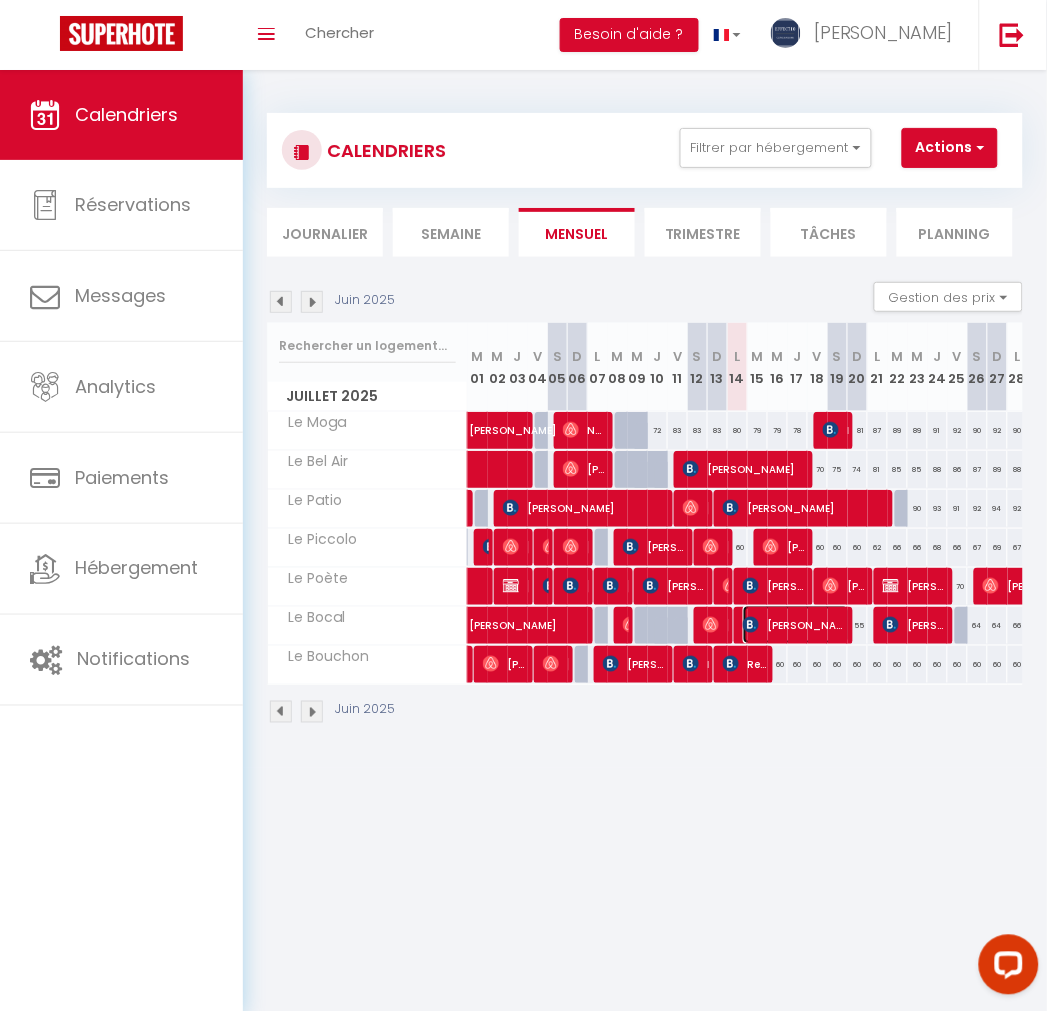click on "[PERSON_NAME]" at bounding box center [796, 625] 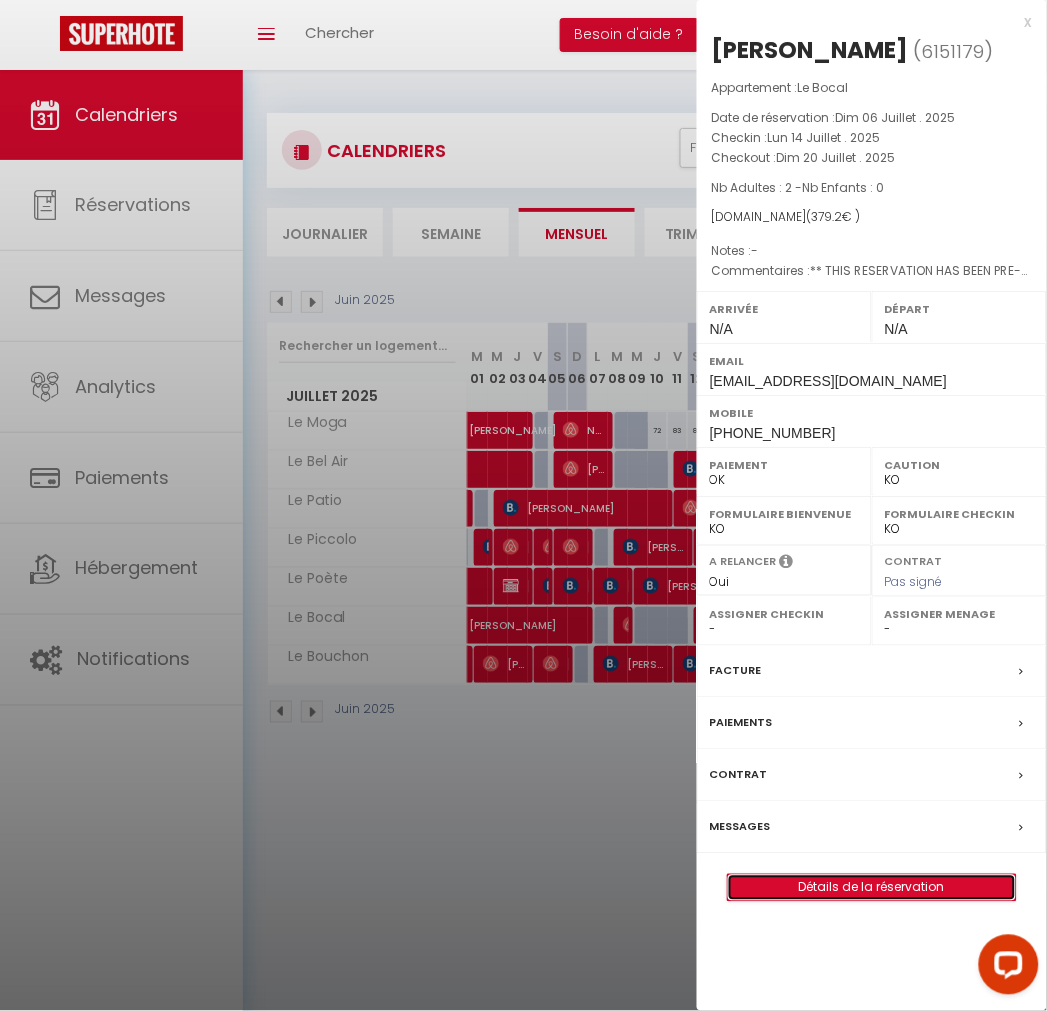 click on "Détails de la réservation" at bounding box center [872, 888] 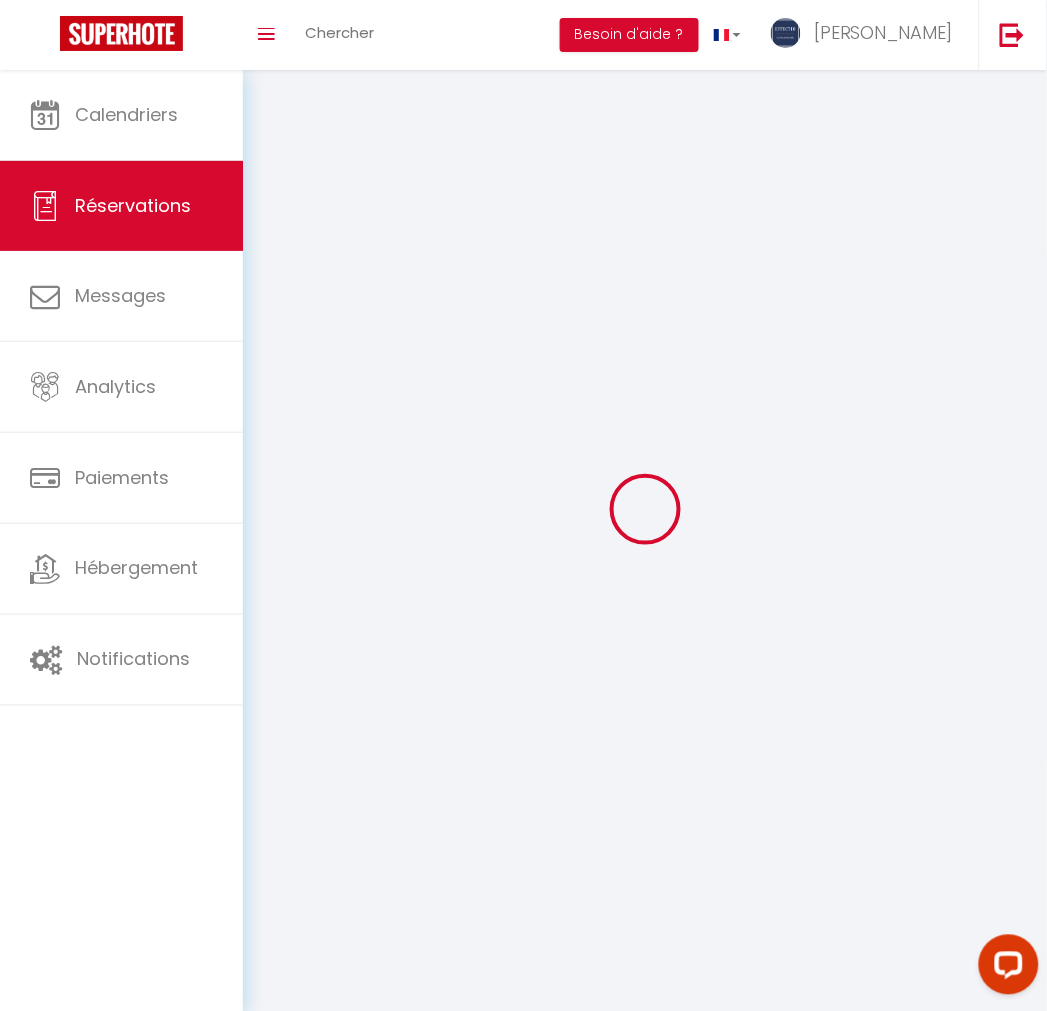 type on "[PERSON_NAME]" 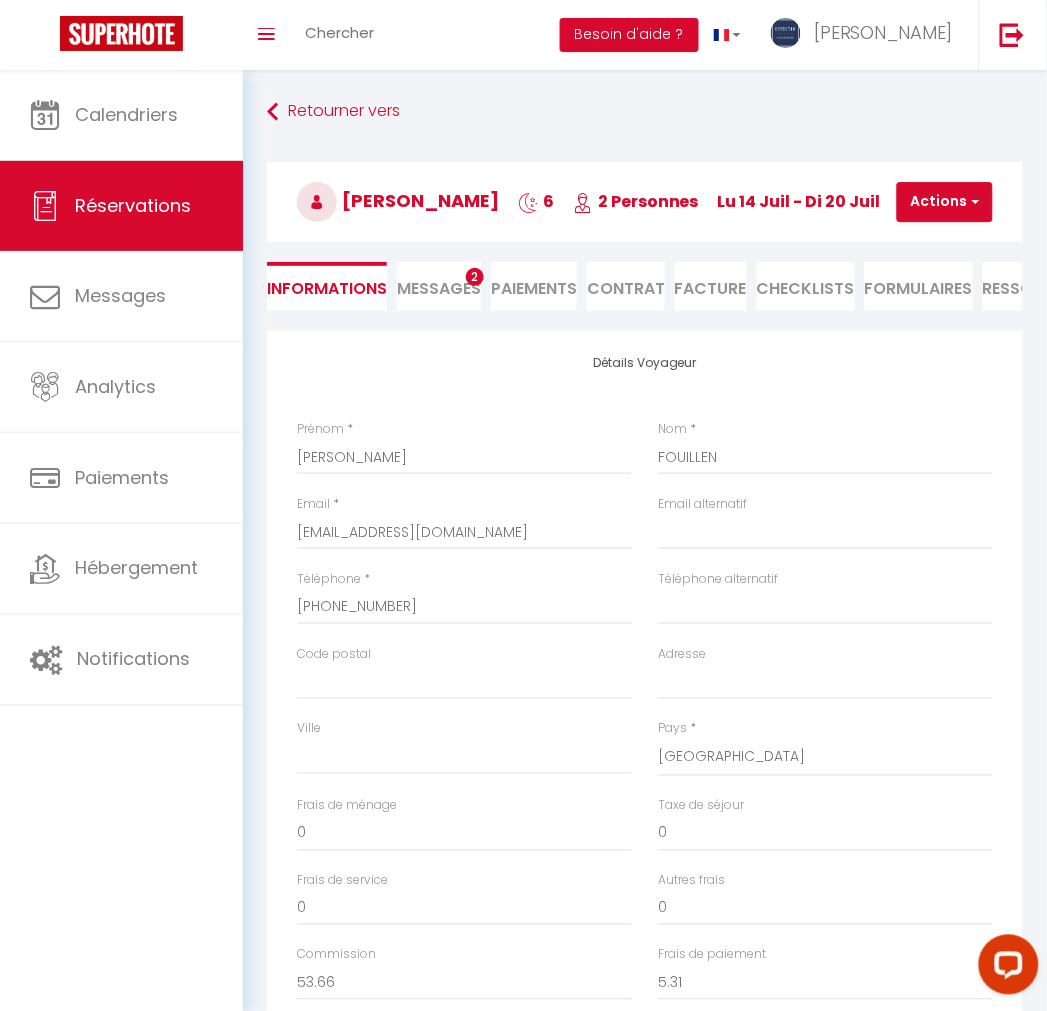 type on "30" 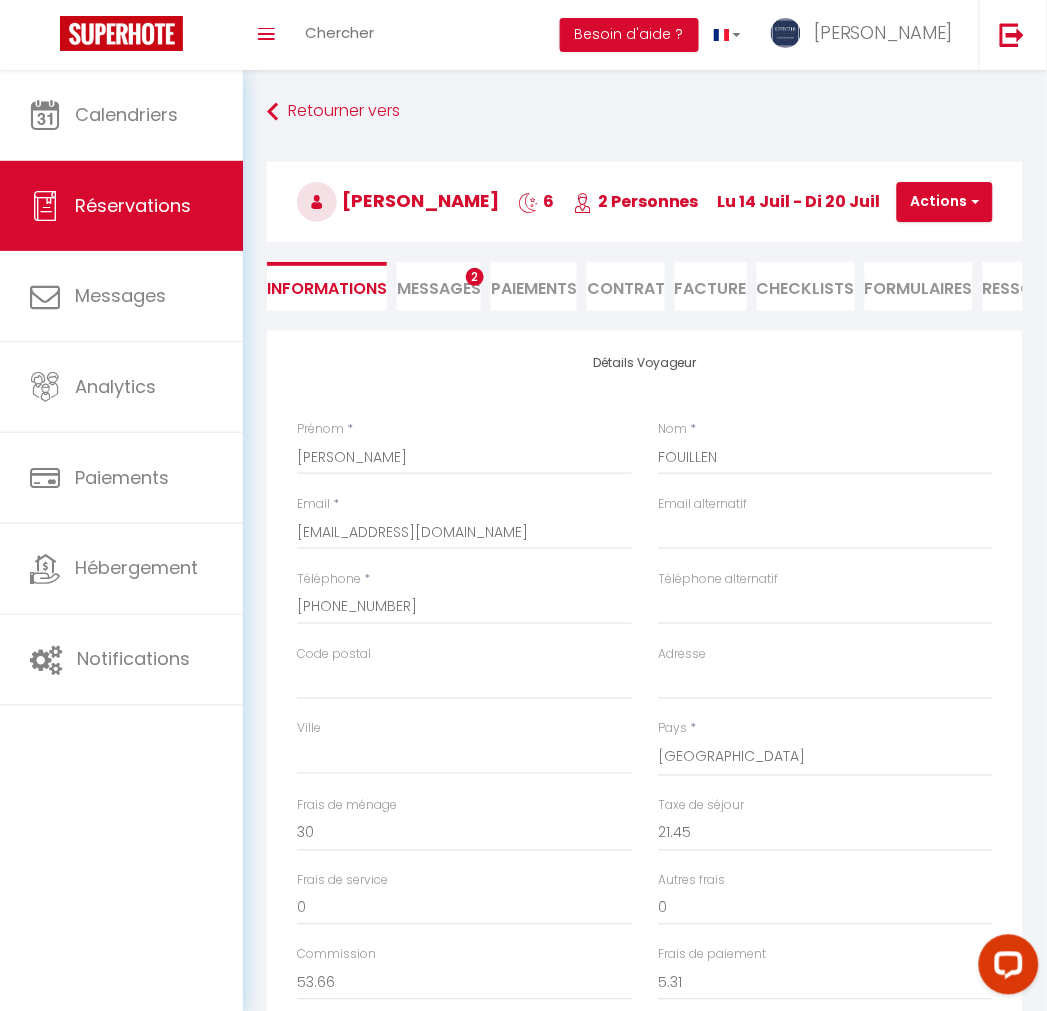 select 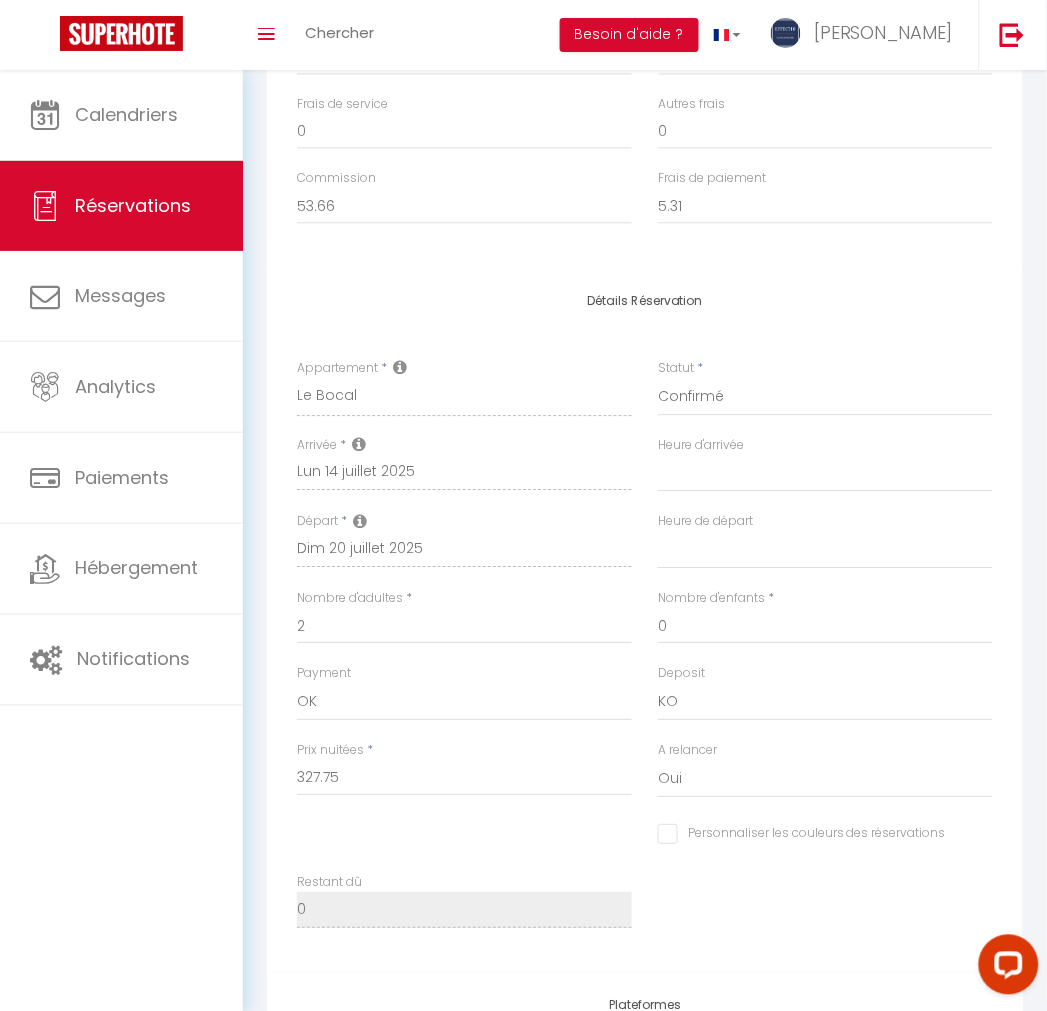 scroll, scrollTop: 555, scrollLeft: 0, axis: vertical 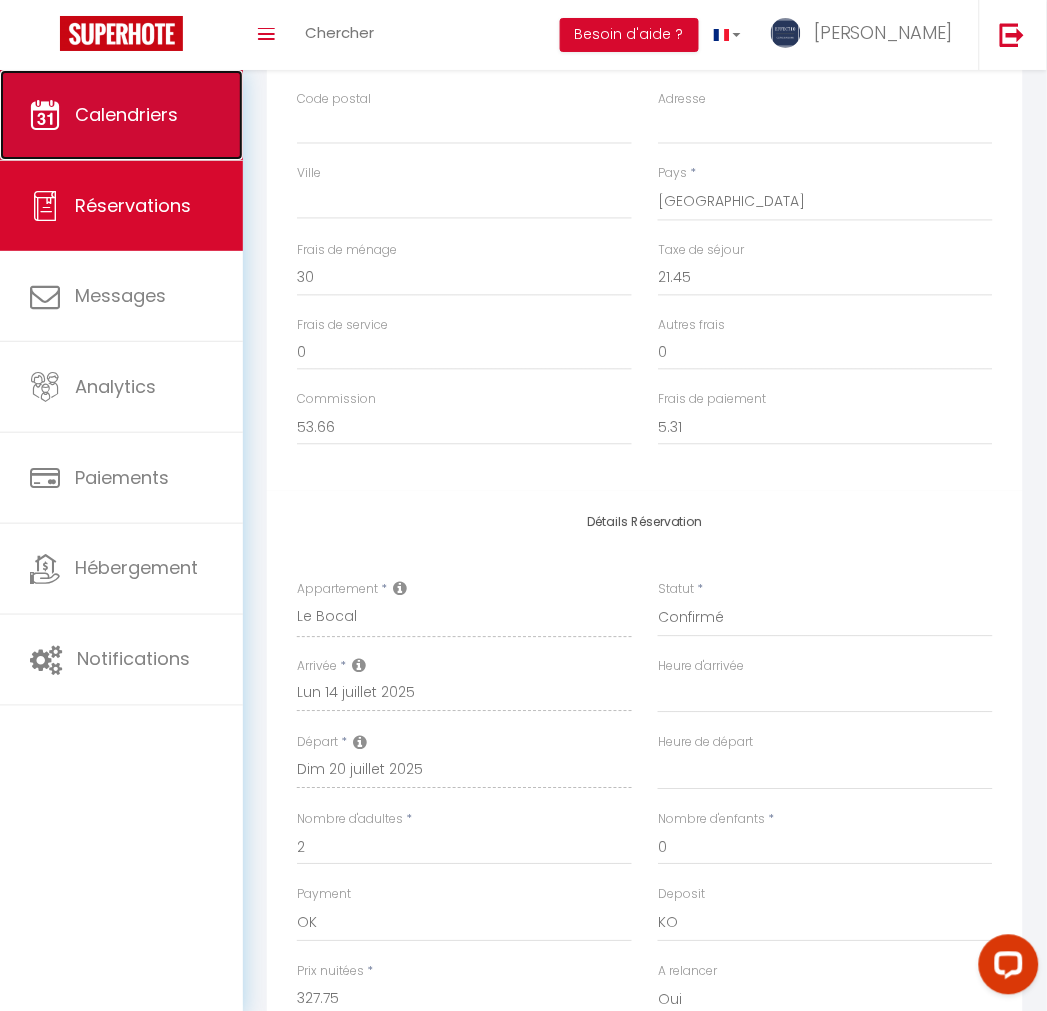 click on "Calendriers" at bounding box center (126, 114) 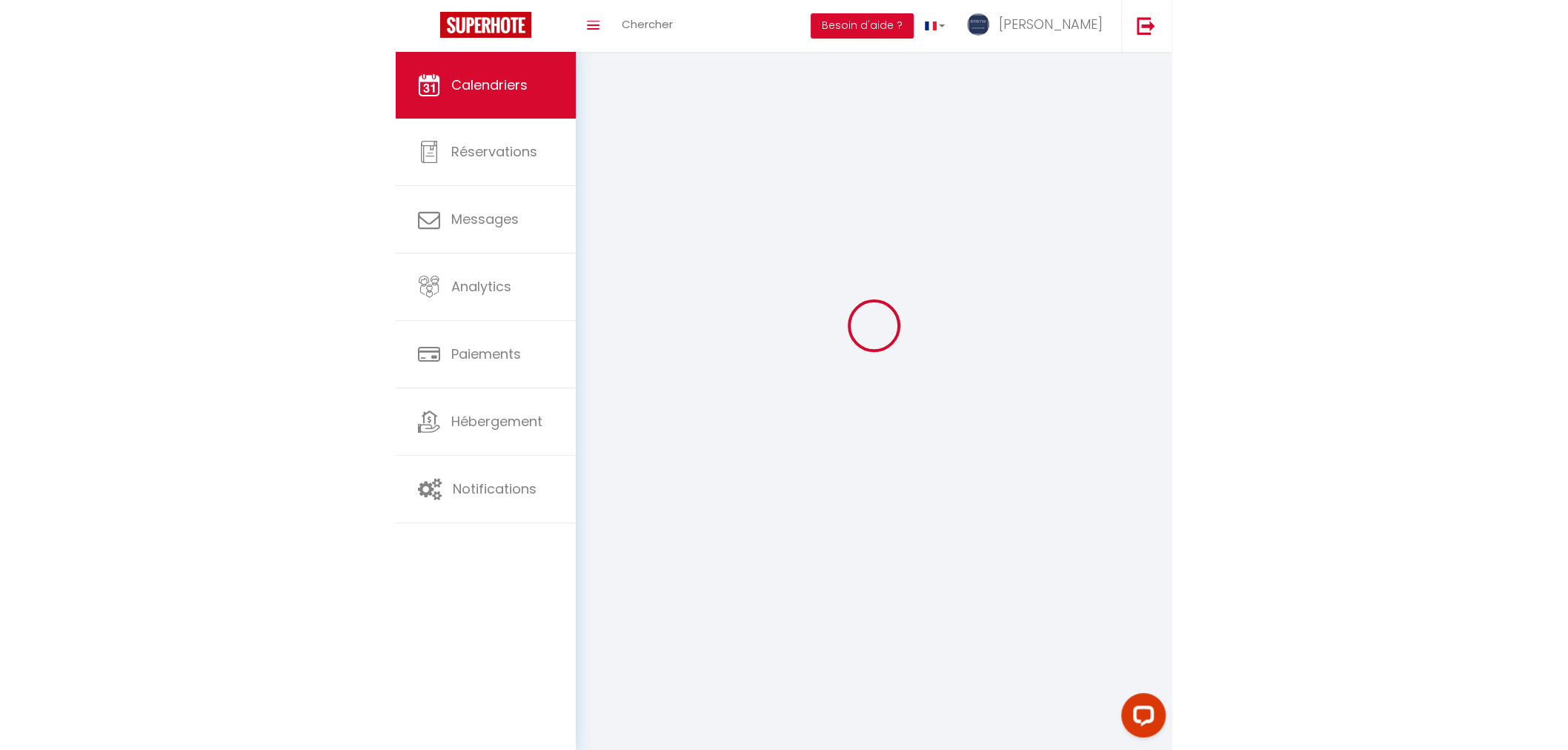 scroll, scrollTop: 0, scrollLeft: 0, axis: both 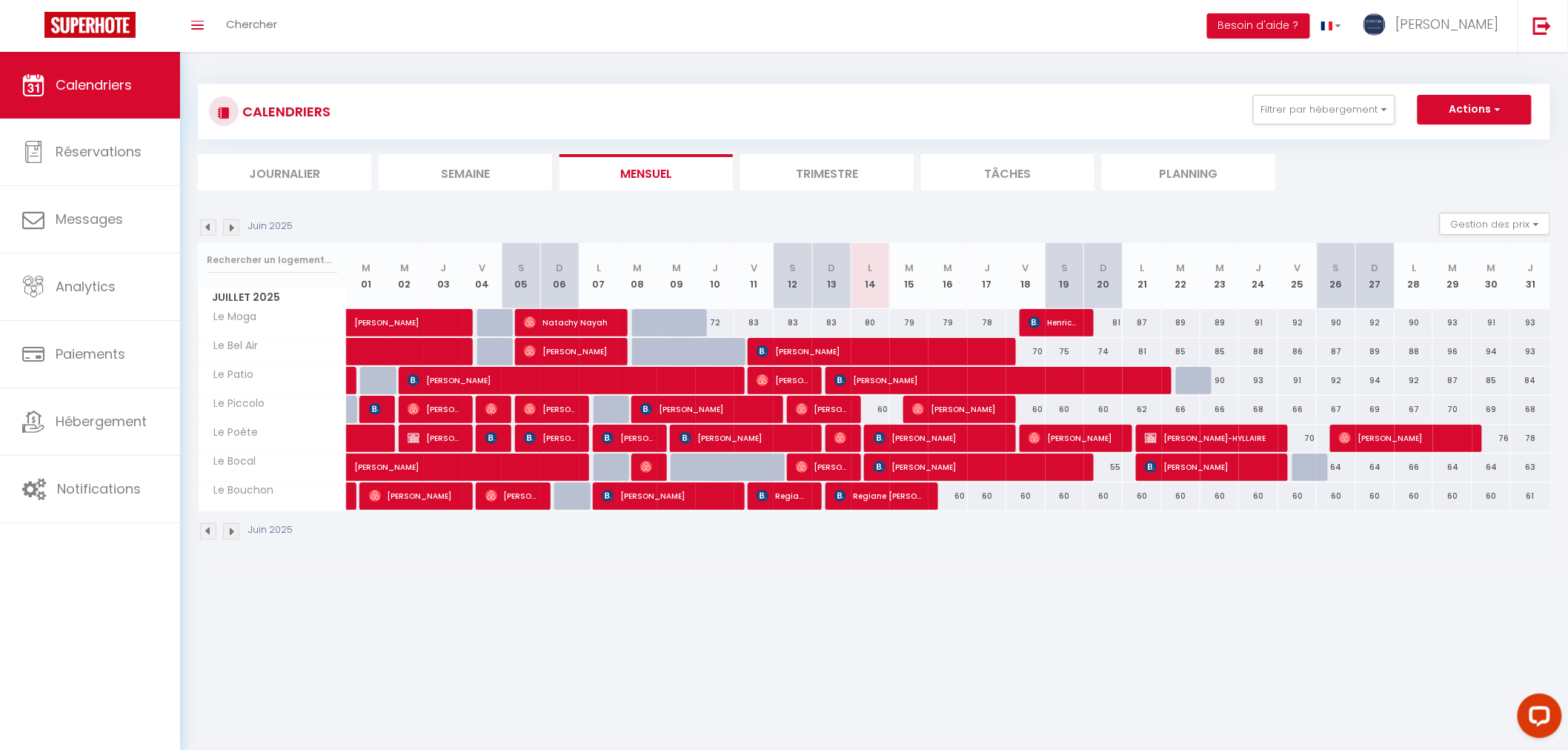 drag, startPoint x: 1065, startPoint y: 617, endPoint x: 1077, endPoint y: 574, distance: 44.643029 